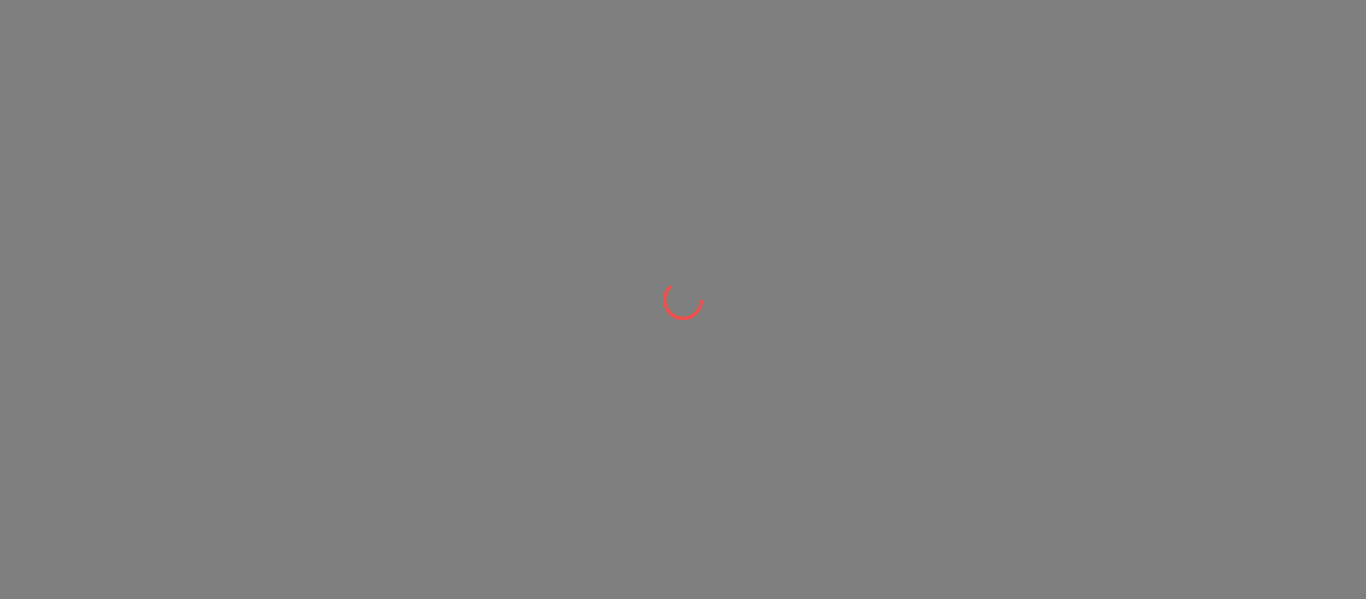 scroll, scrollTop: 0, scrollLeft: 0, axis: both 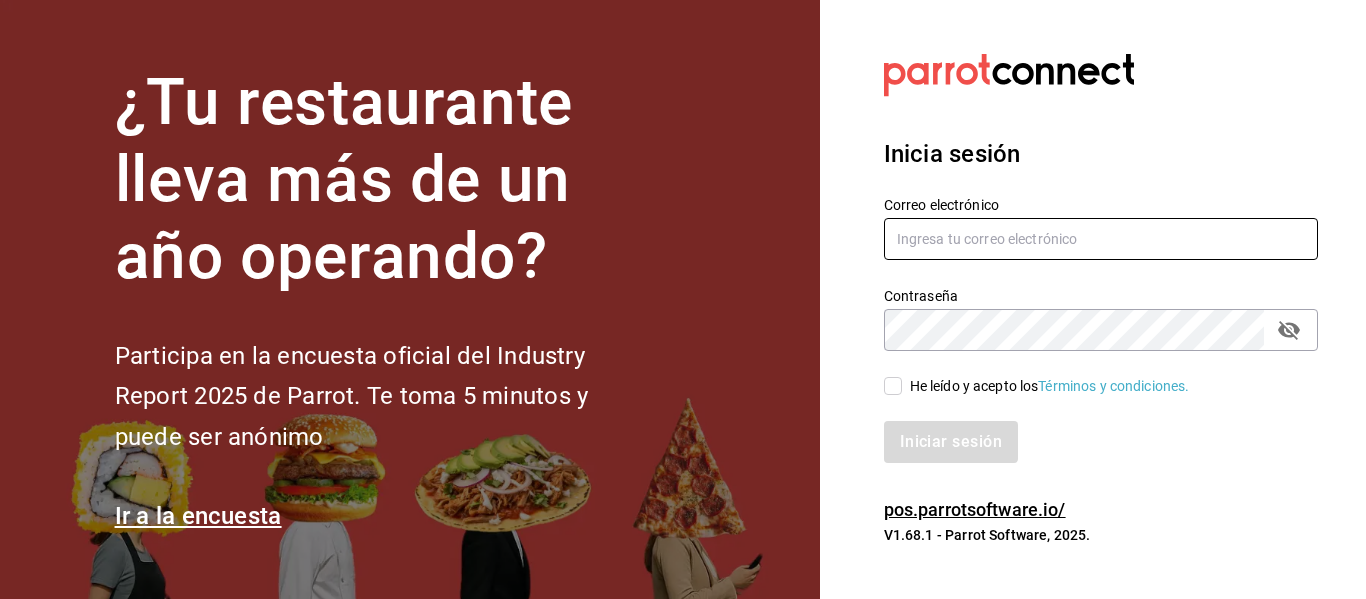 type on "[USERNAME]@[DOMAIN].com" 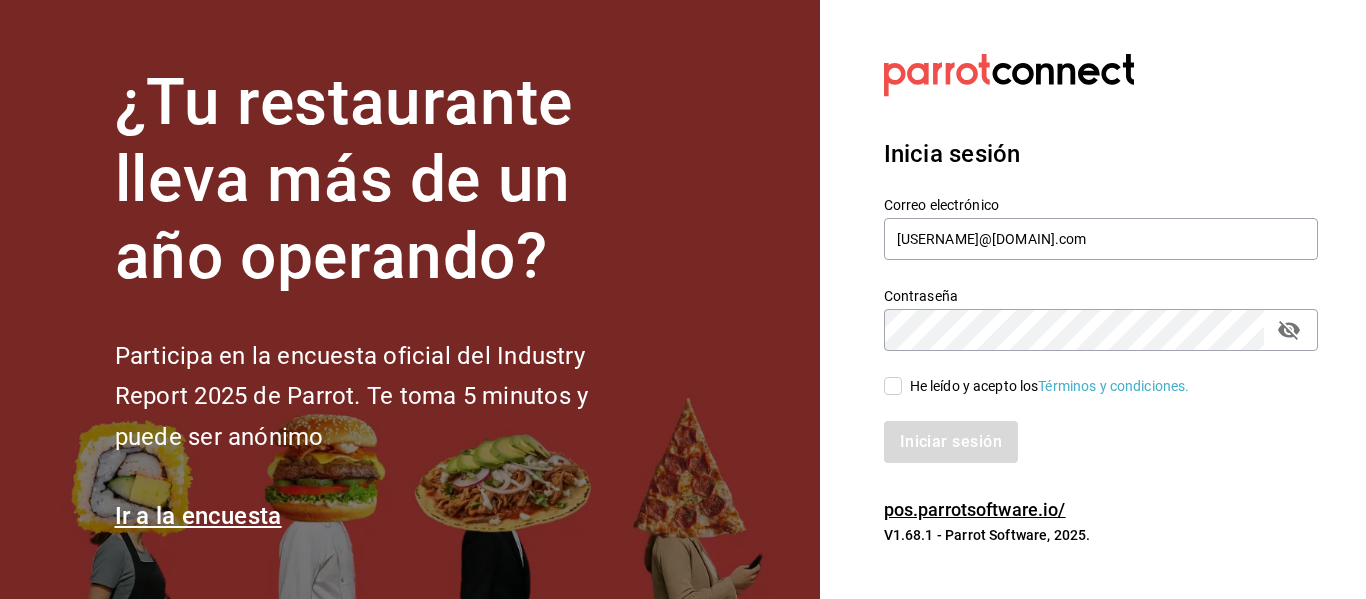 click on "He leído y acepto los  Términos y condiciones." at bounding box center (893, 386) 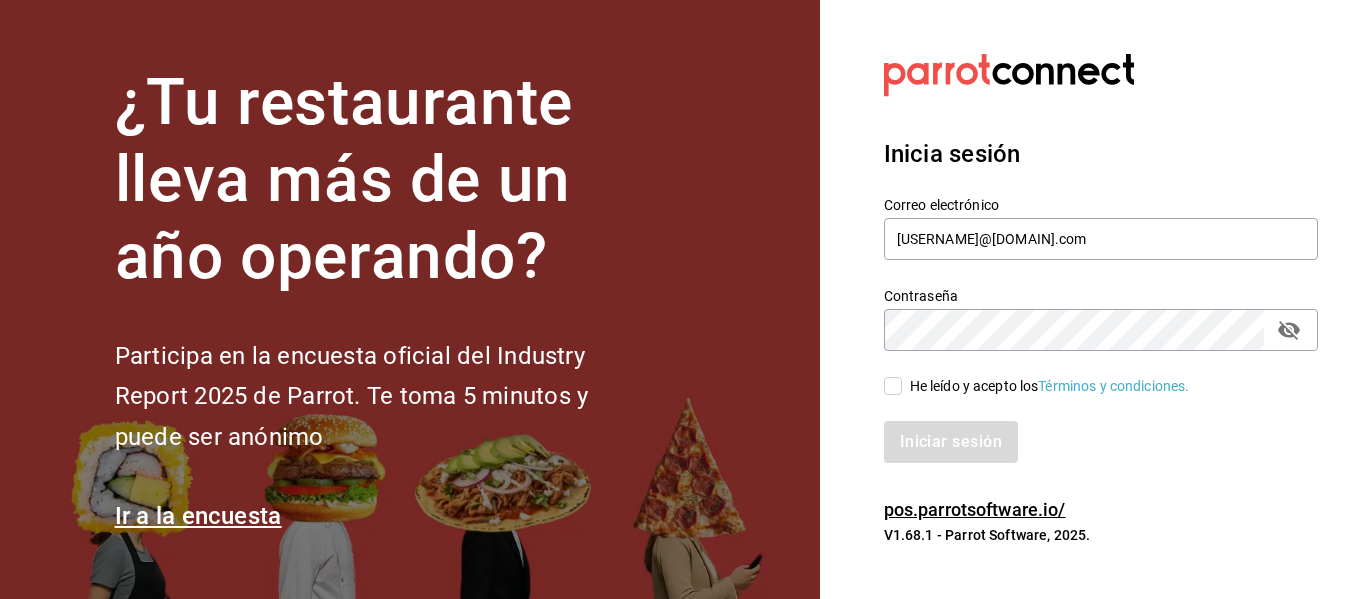 checkbox on "true" 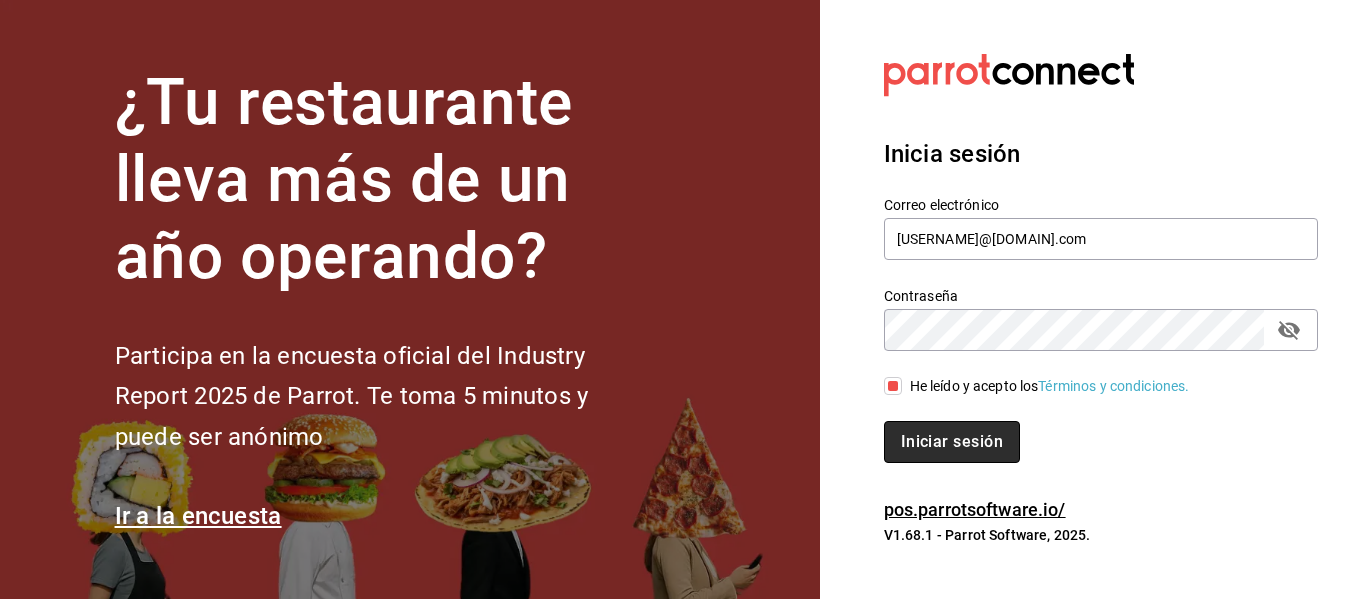click on "Iniciar sesión" at bounding box center (952, 442) 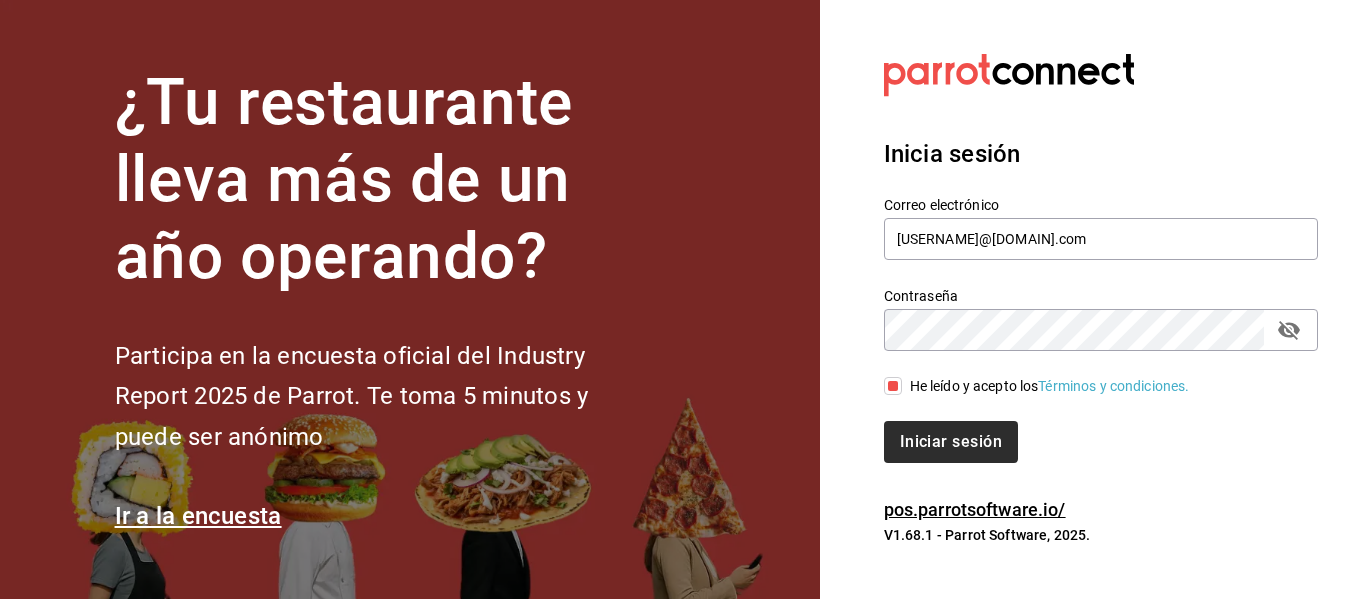 click on "Iniciar sesión" at bounding box center [1101, 442] 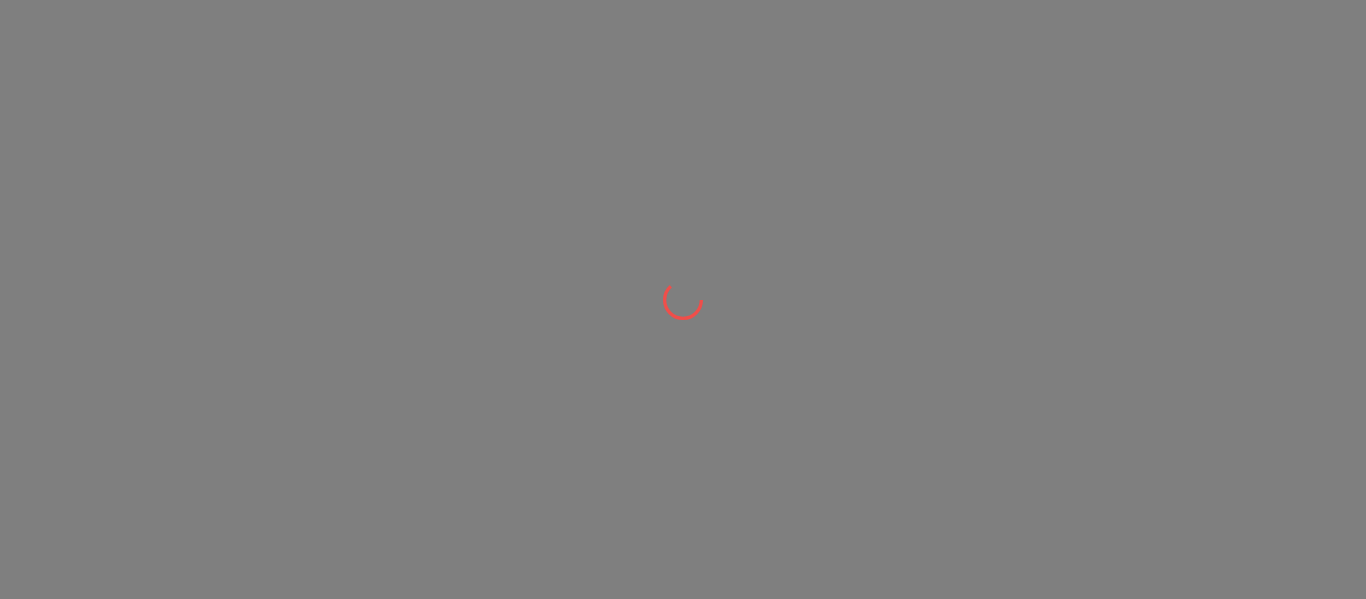 scroll, scrollTop: 0, scrollLeft: 0, axis: both 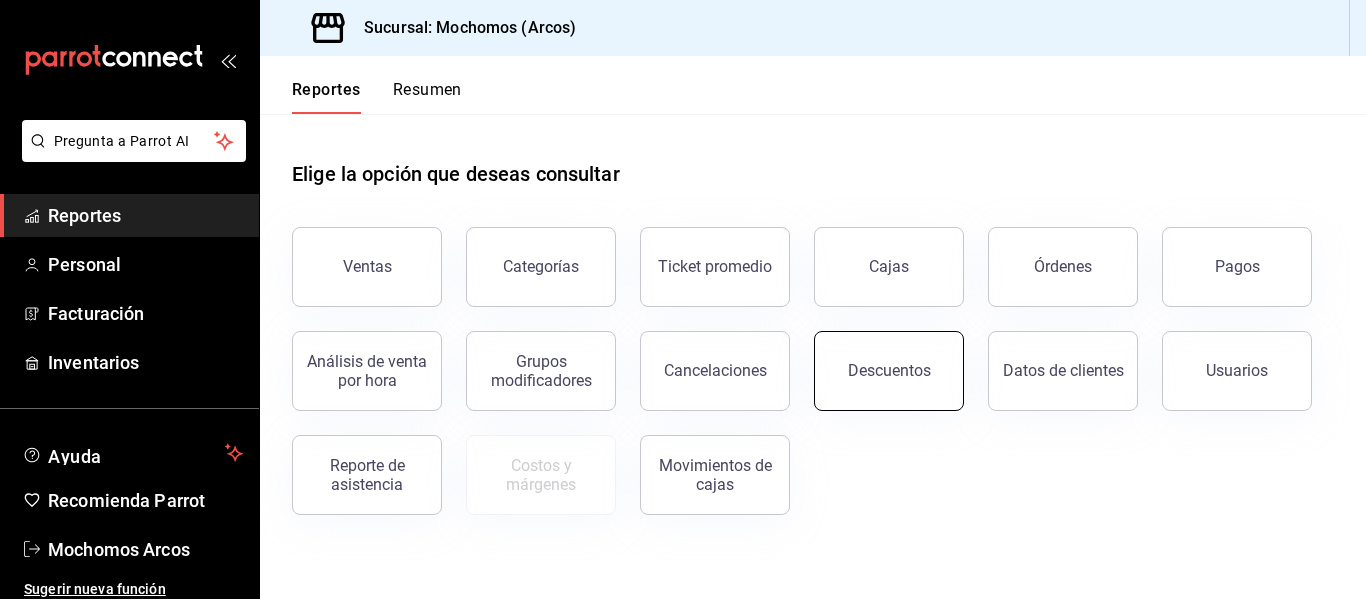 click on "Descuentos" at bounding box center (889, 370) 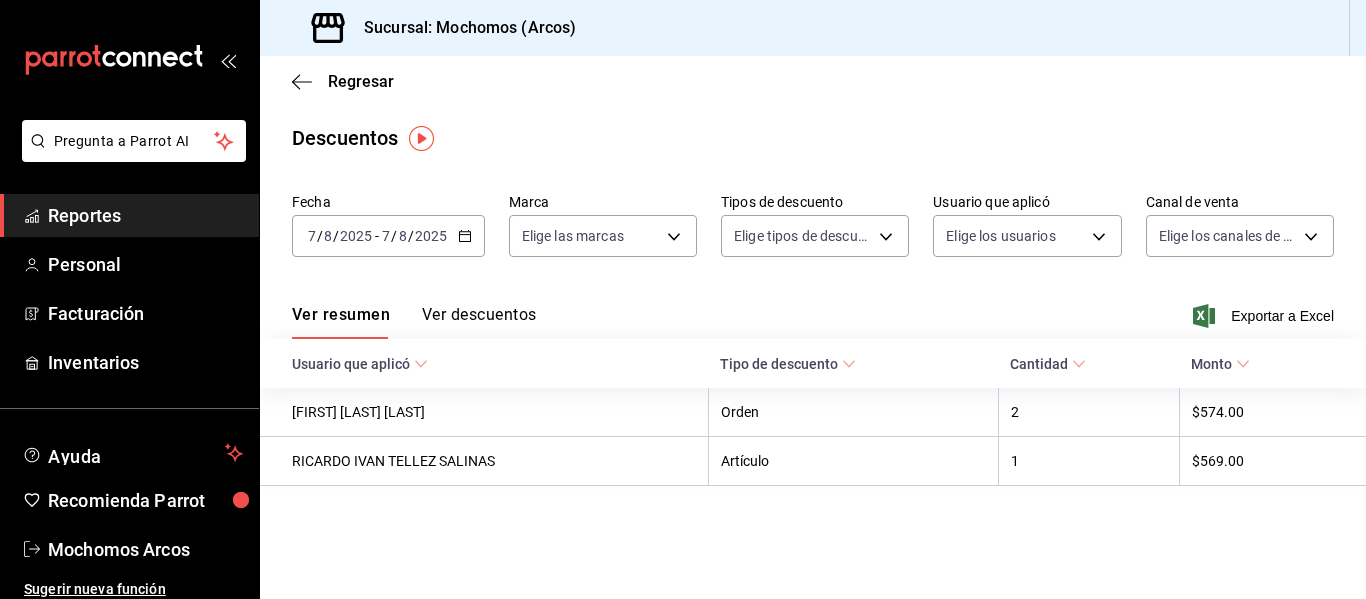 click on "8" at bounding box center (403, 236) 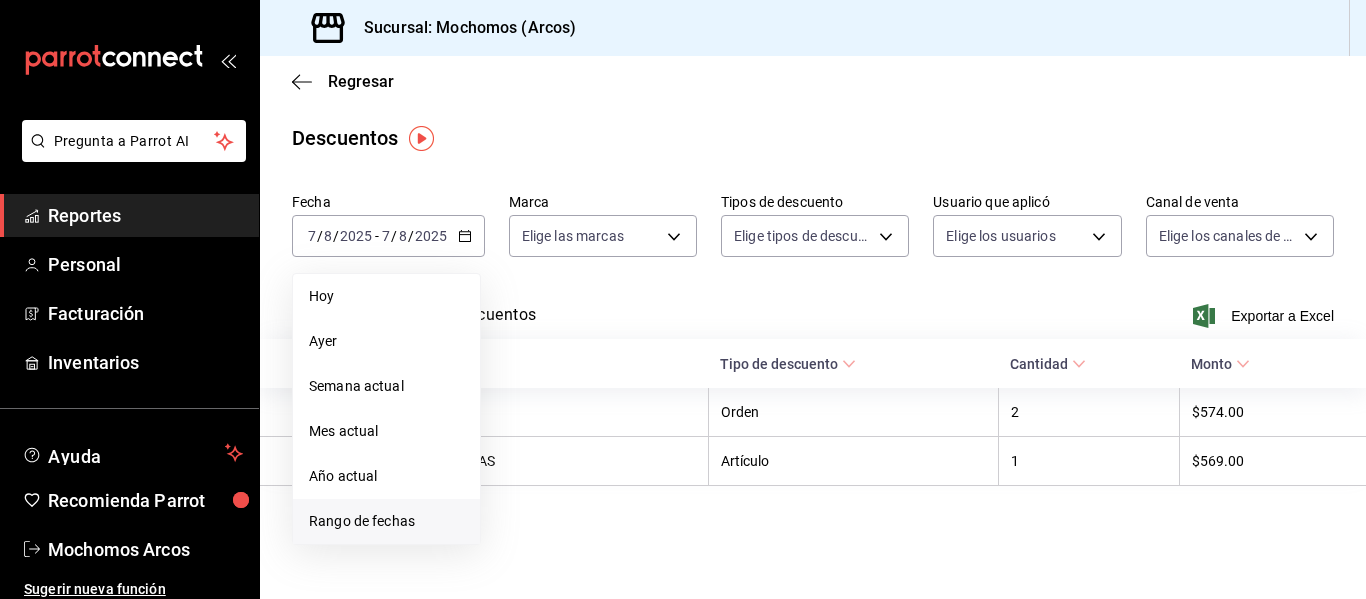 click on "Rango de fechas" at bounding box center (386, 521) 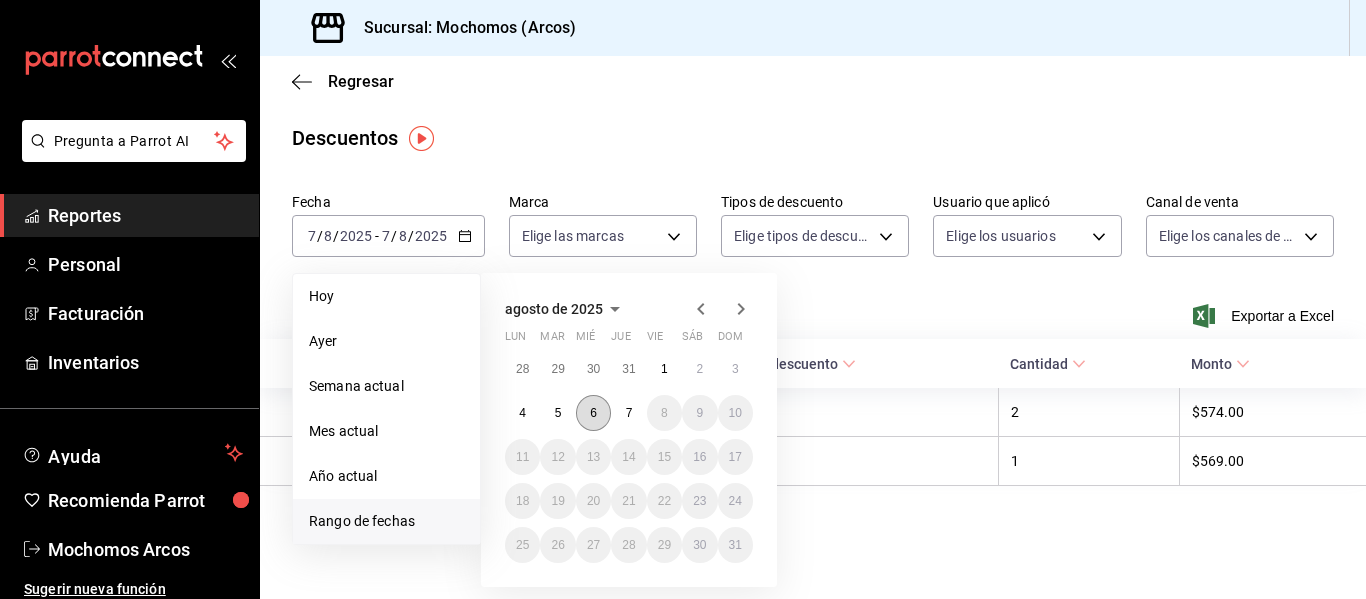 click on "6" at bounding box center [593, 413] 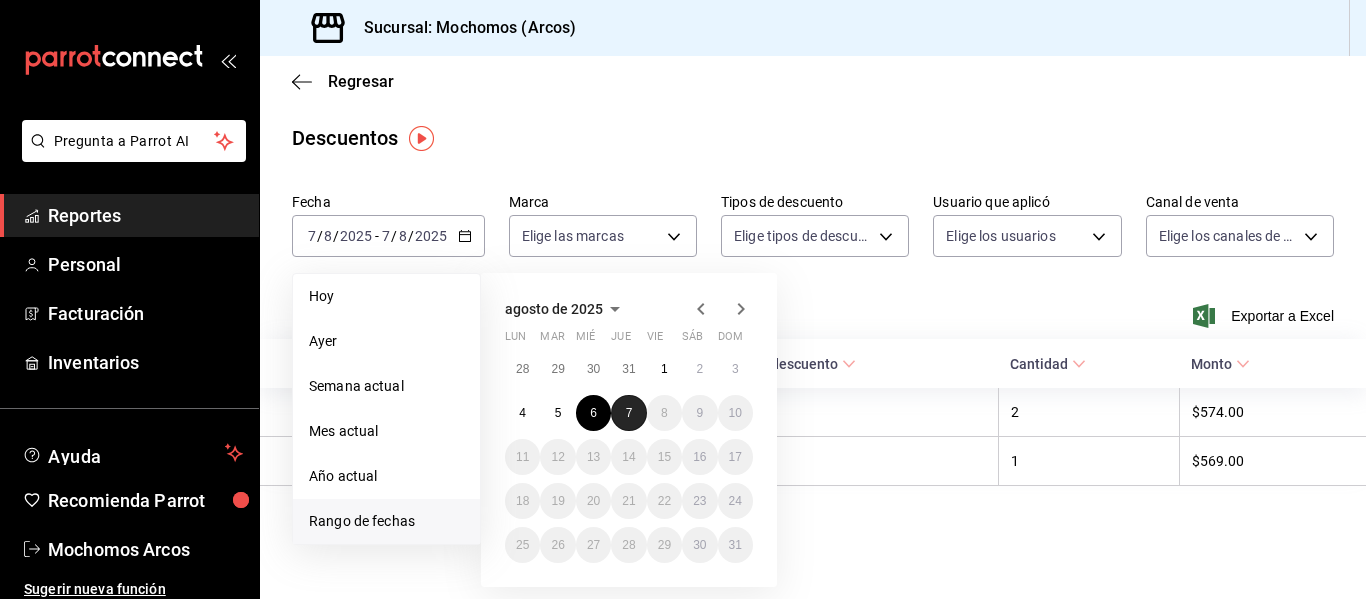 click on "7" at bounding box center (628, 413) 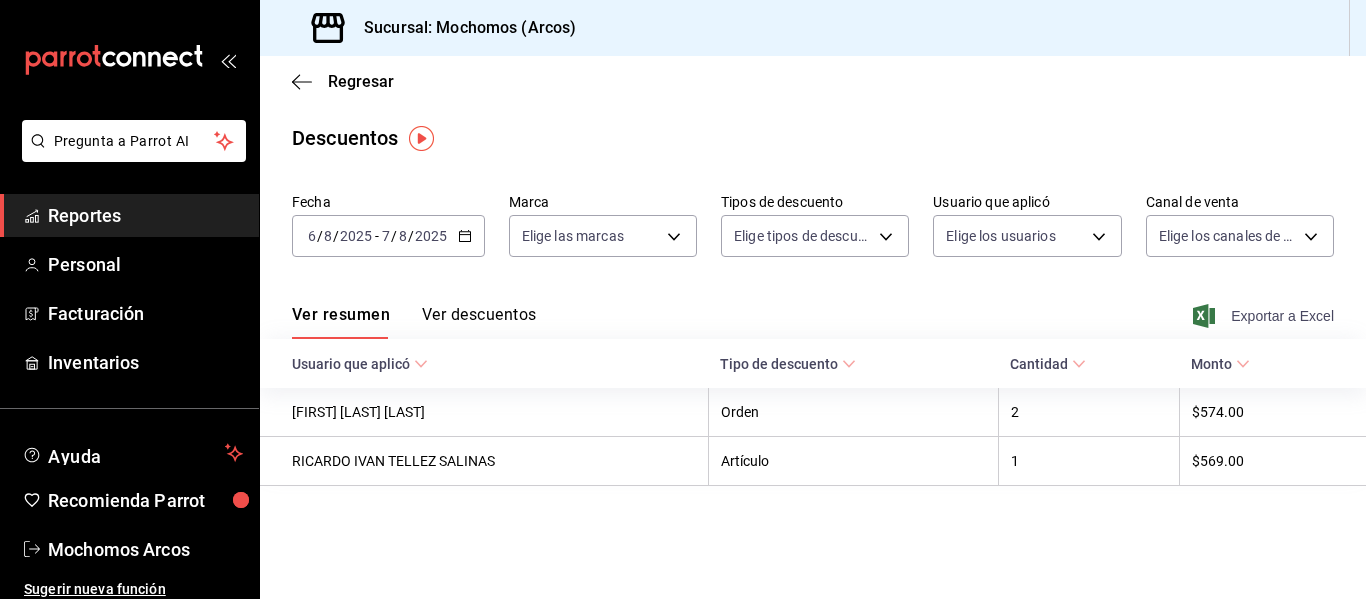 click 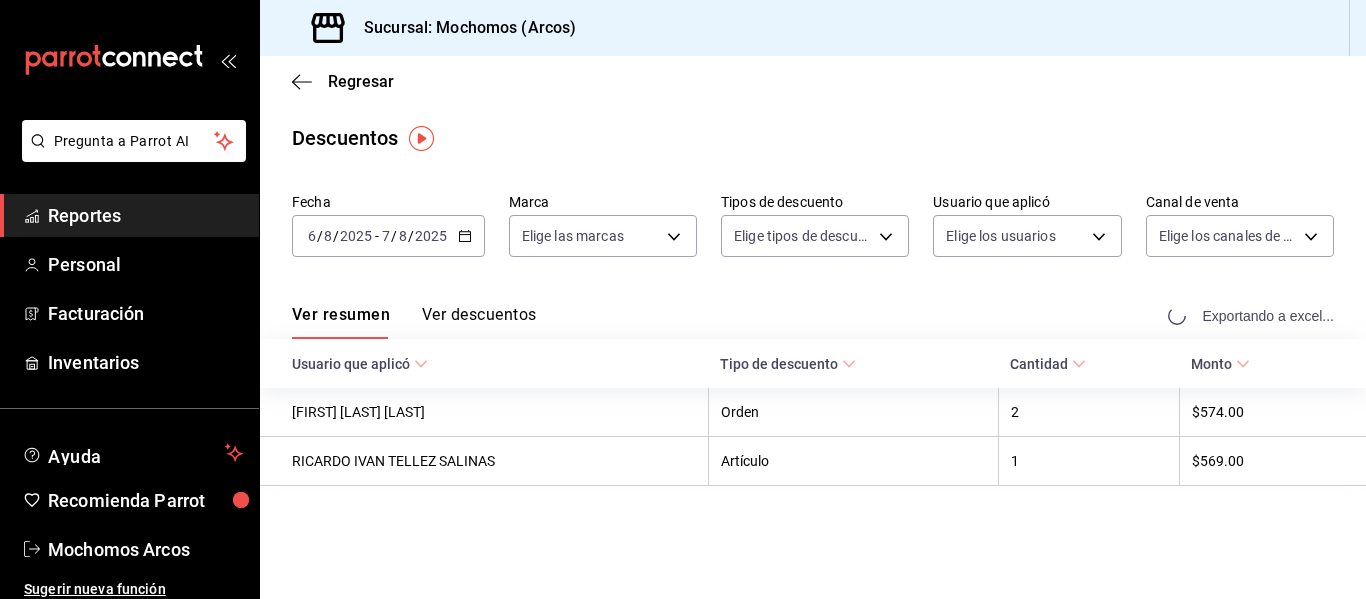 click on "Exportando a excel..." at bounding box center (1253, 316) 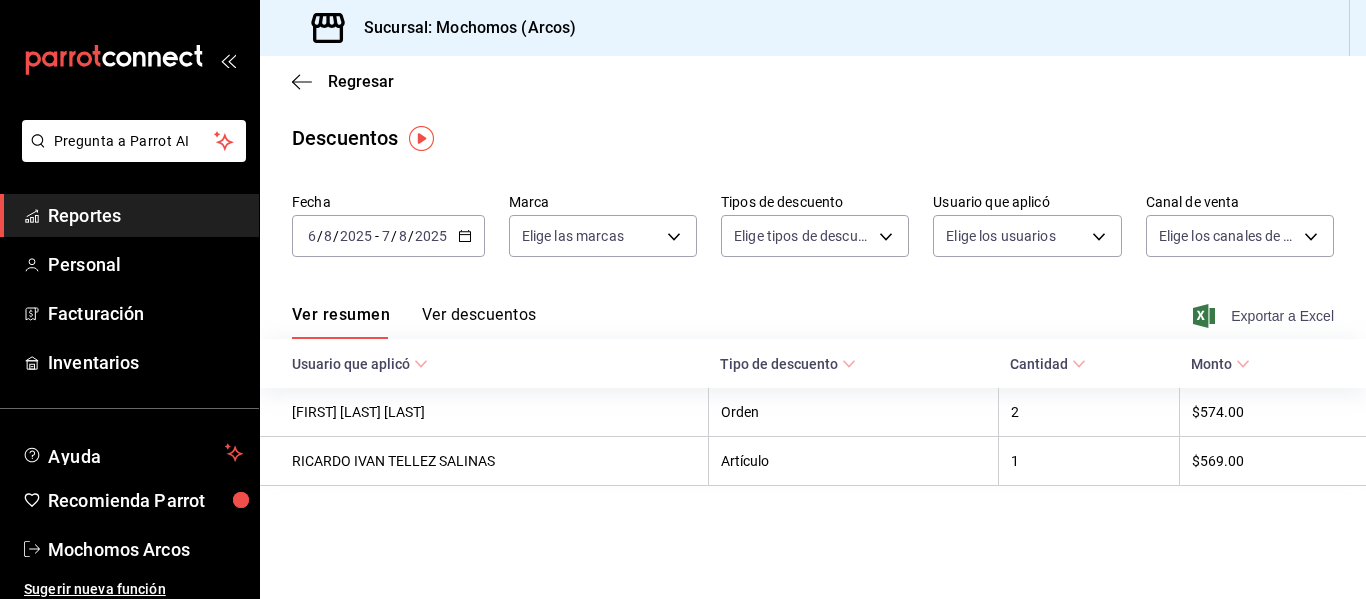 click on "2025-08-06 6 / 8 / 2025 - 2025-08-07 7 / 8 / 2025" at bounding box center [388, 236] 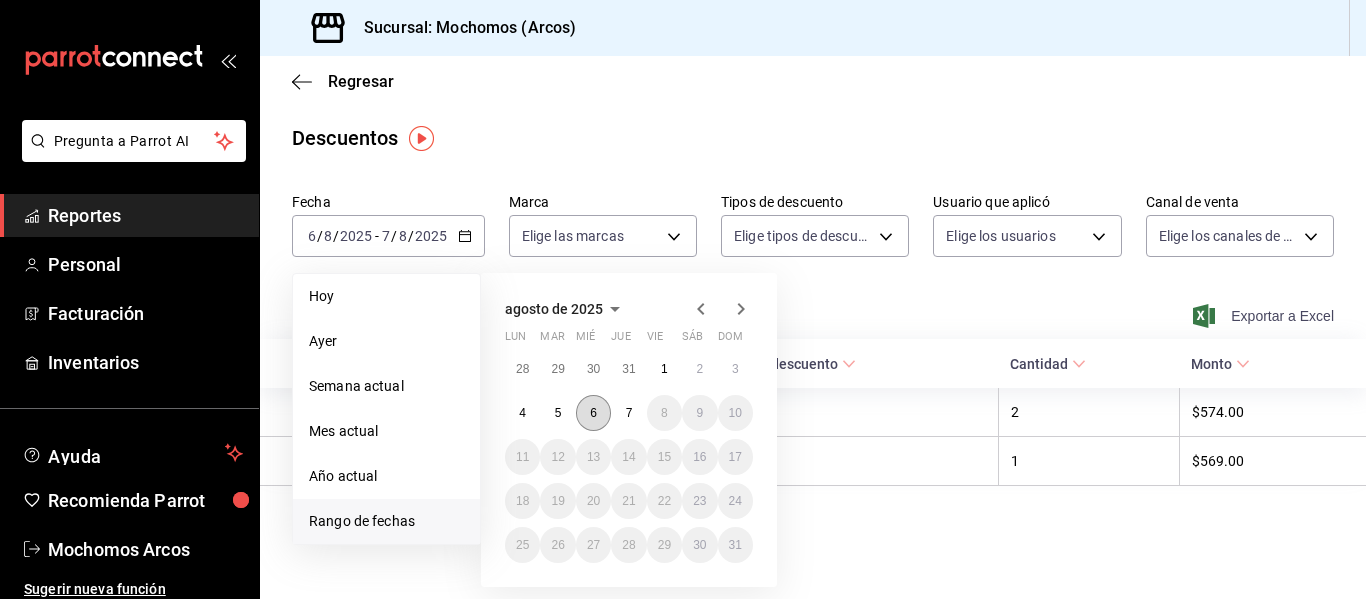 click on "6" at bounding box center (593, 413) 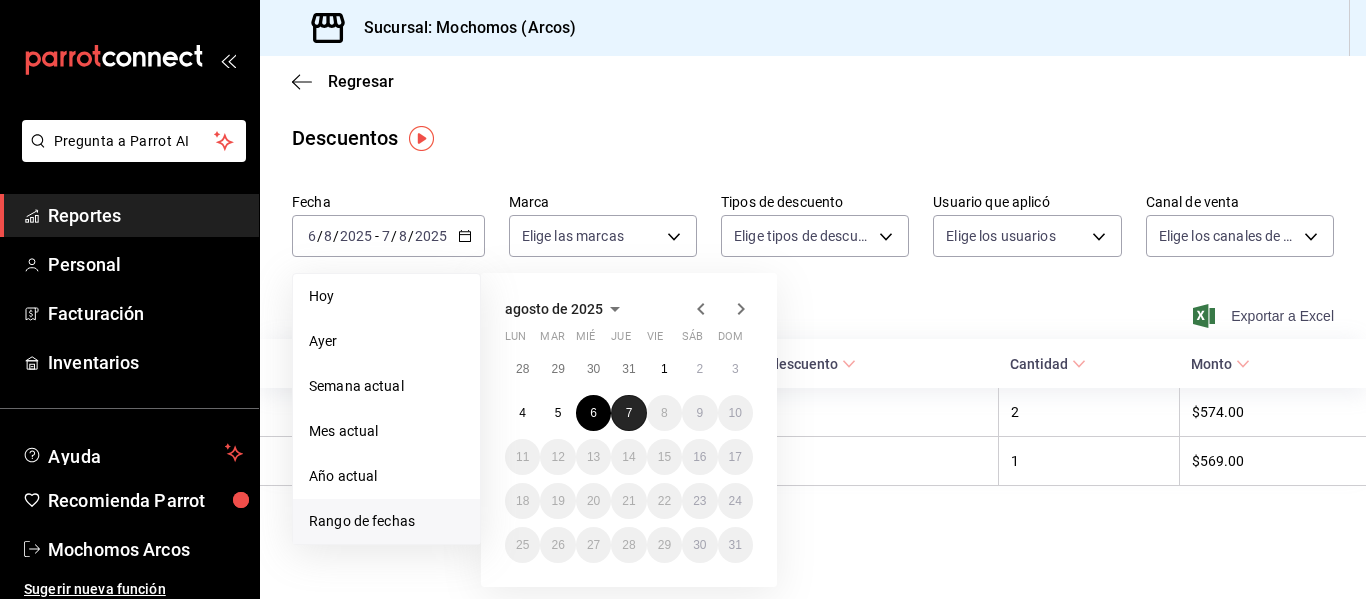 click on "7" at bounding box center (629, 413) 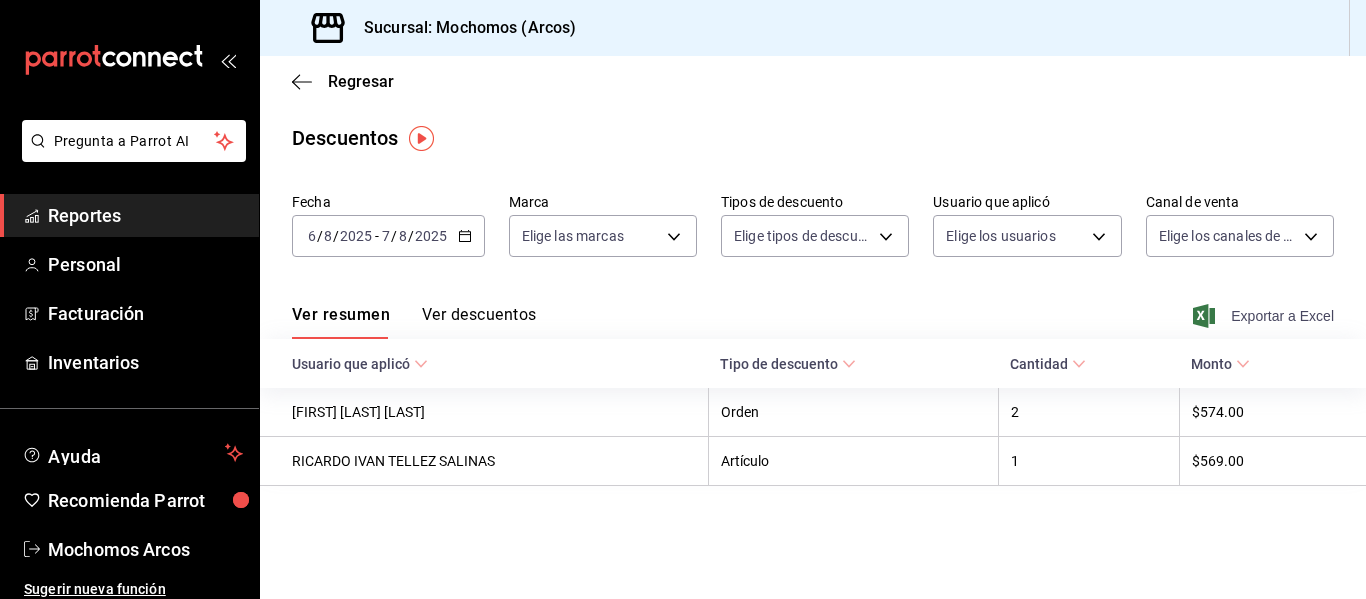 click on "Reportes" at bounding box center [145, 215] 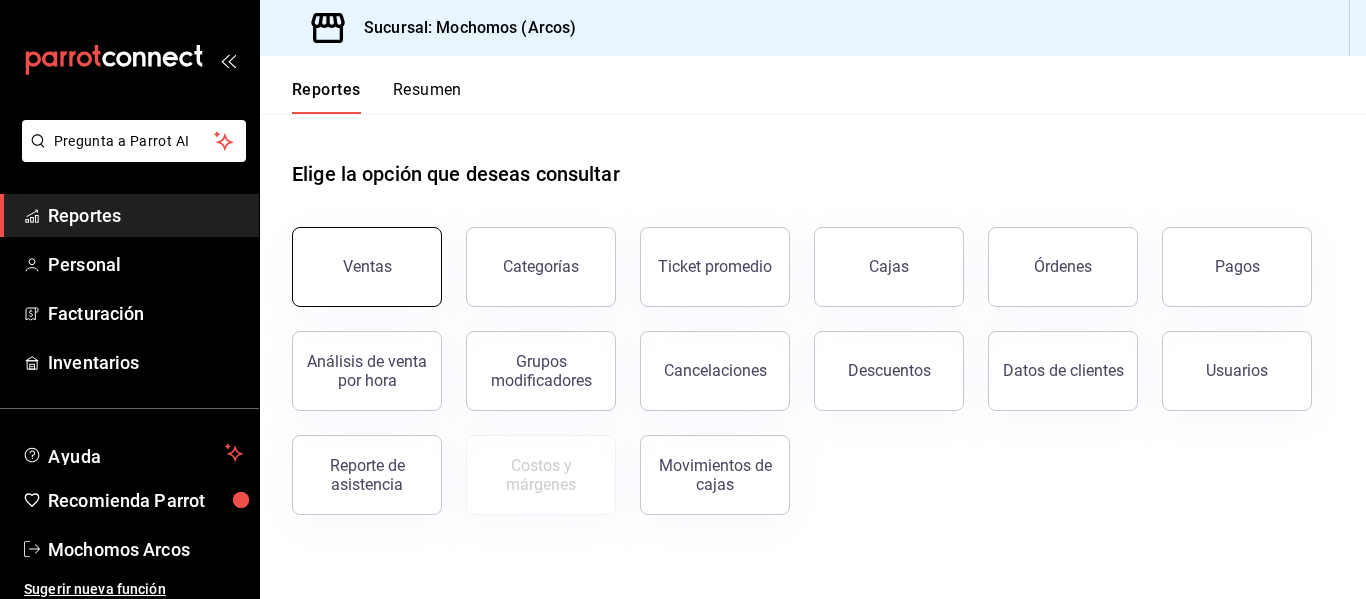 click on "Ventas" at bounding box center (367, 266) 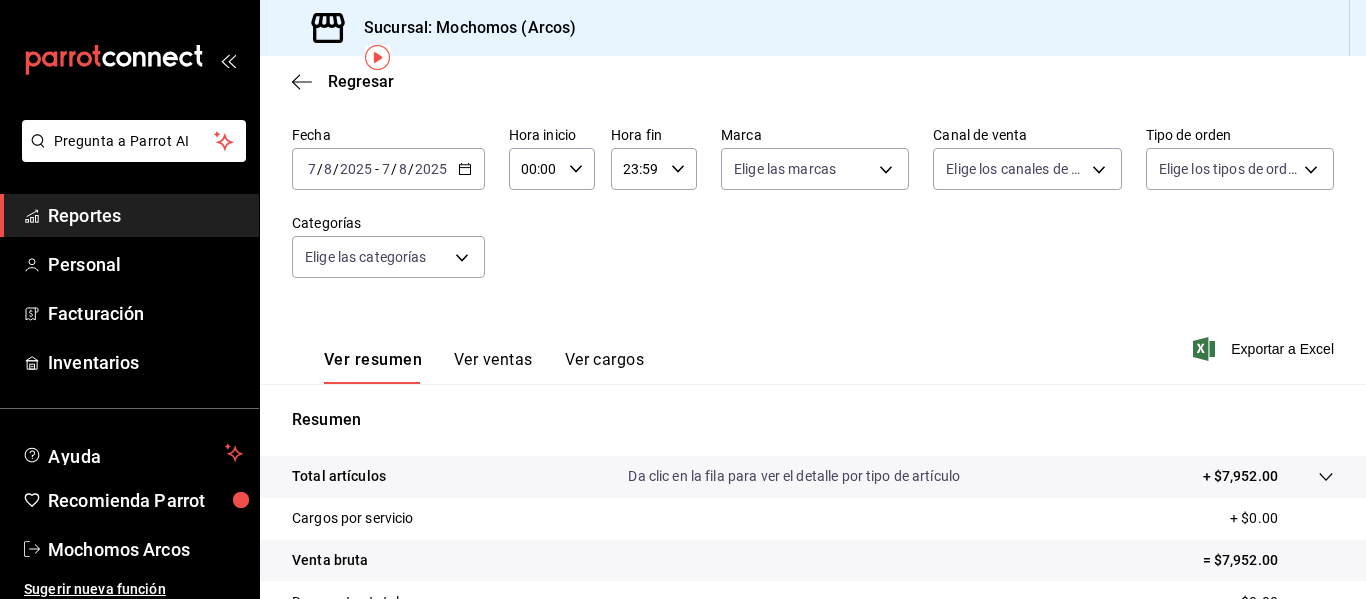 scroll, scrollTop: 120, scrollLeft: 0, axis: vertical 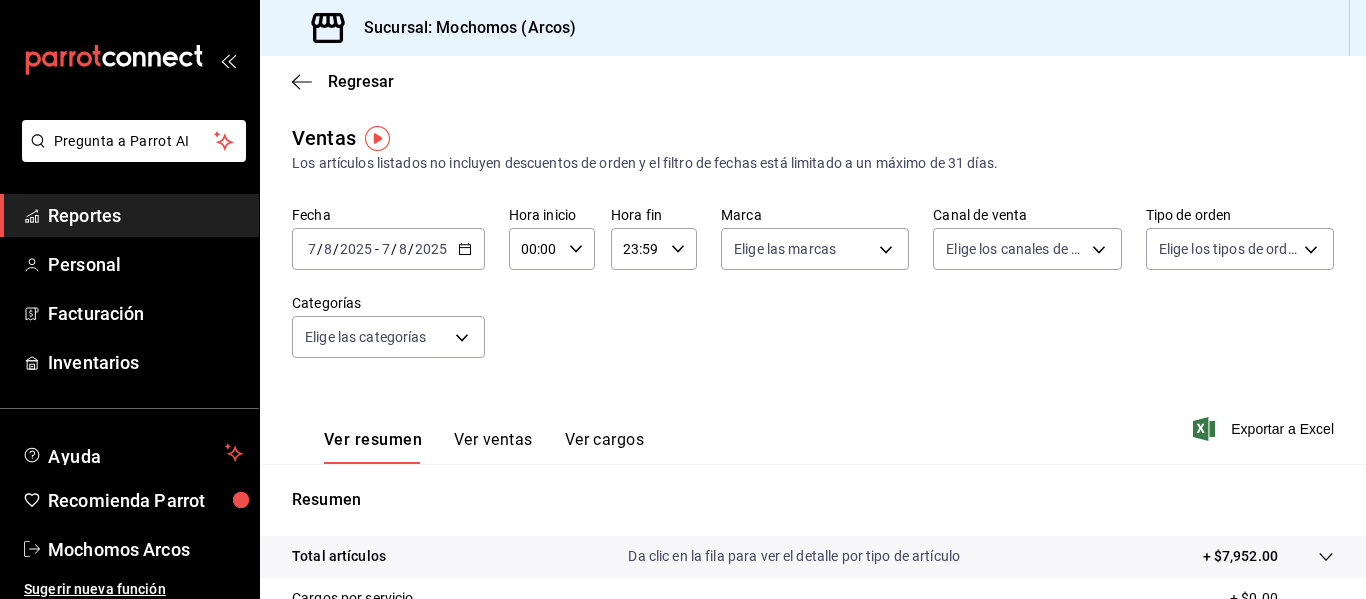 click on "00:00" at bounding box center [535, 249] 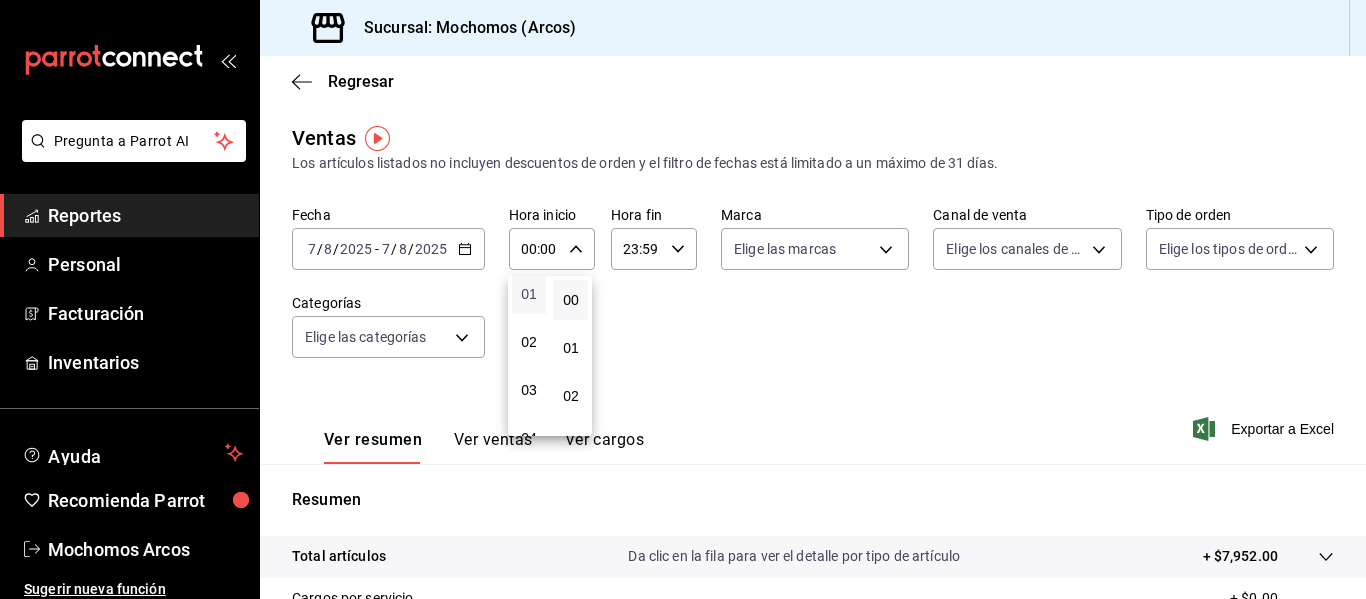 scroll, scrollTop: 67, scrollLeft: 0, axis: vertical 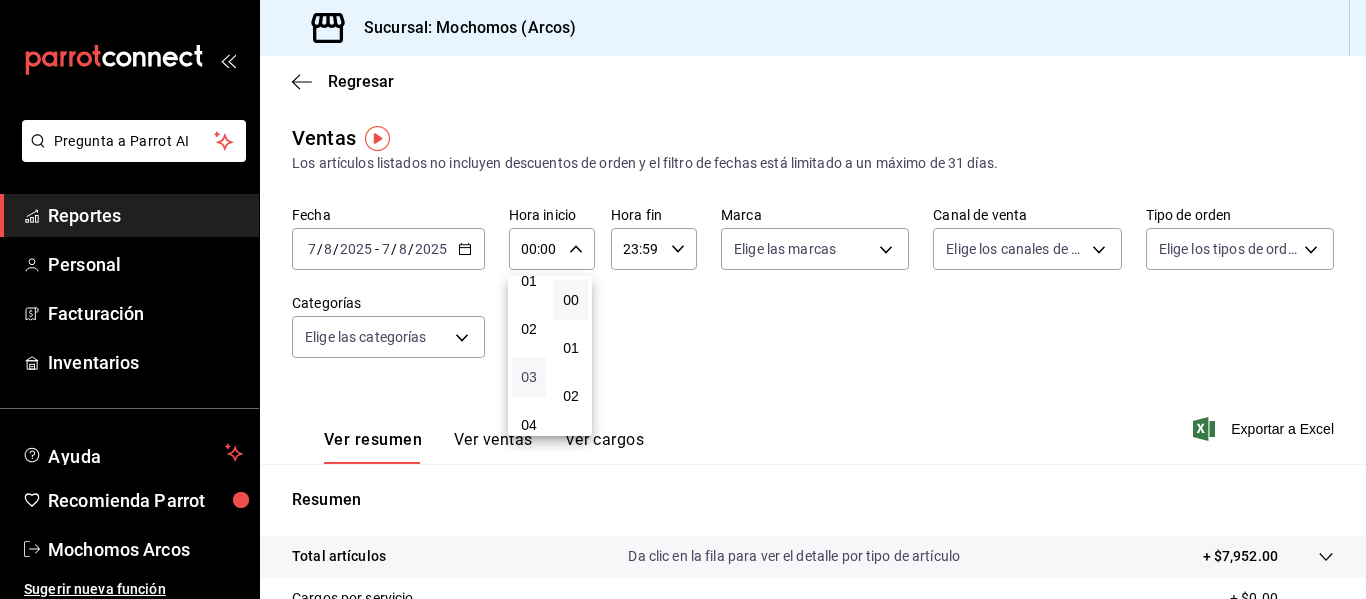 click on "03" at bounding box center [529, 377] 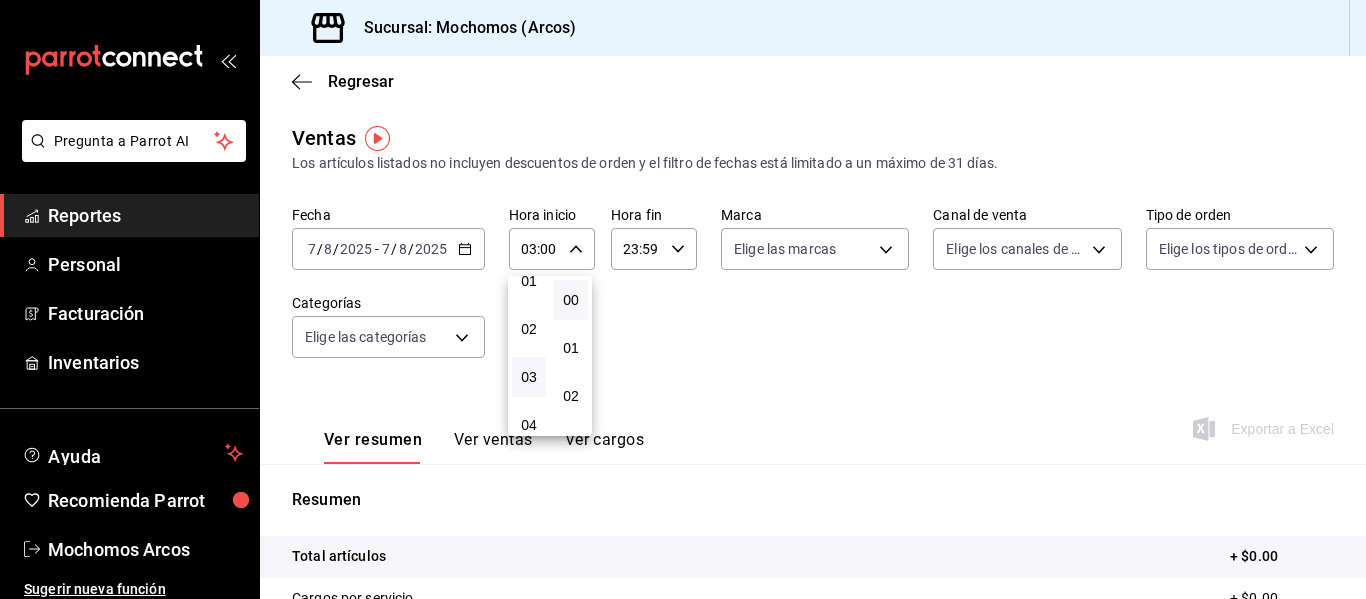 click at bounding box center [683, 299] 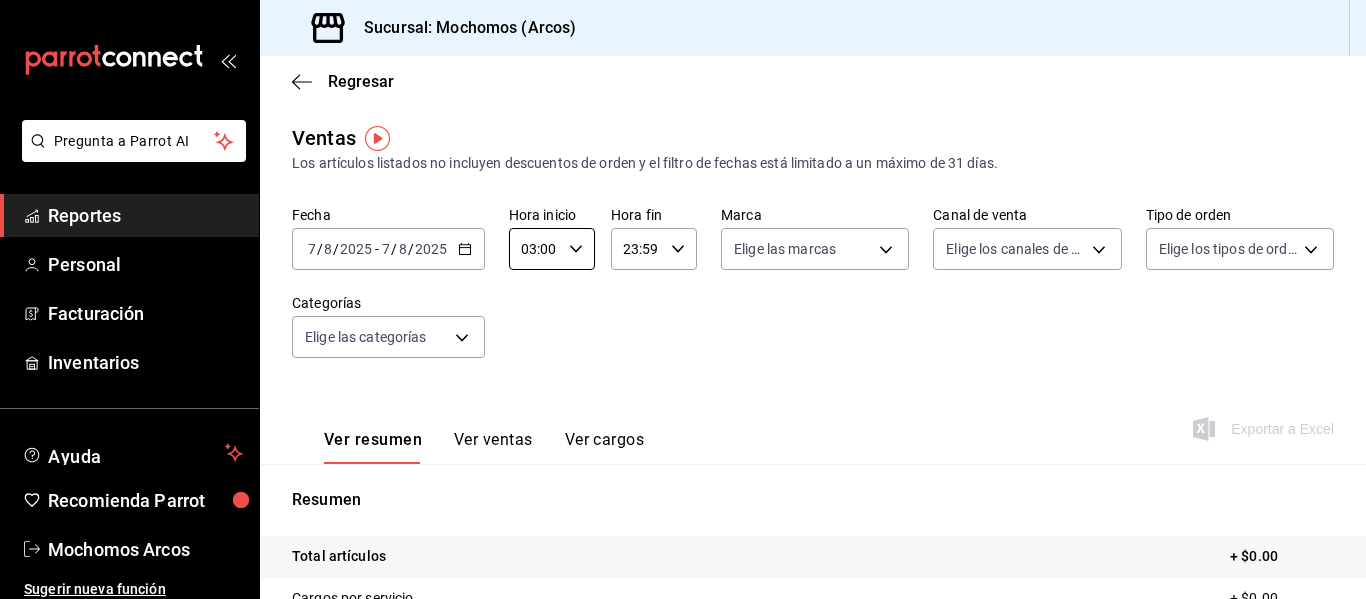 click on "8" at bounding box center (328, 249) 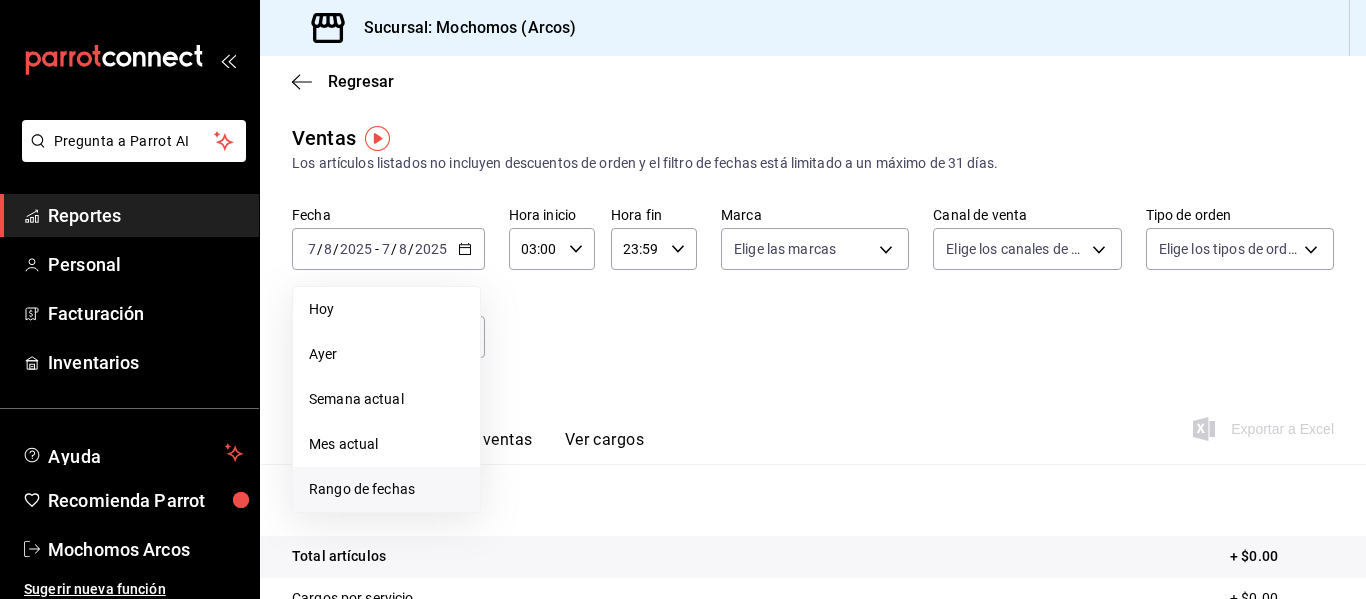 click on "Rango de fechas" at bounding box center (386, 489) 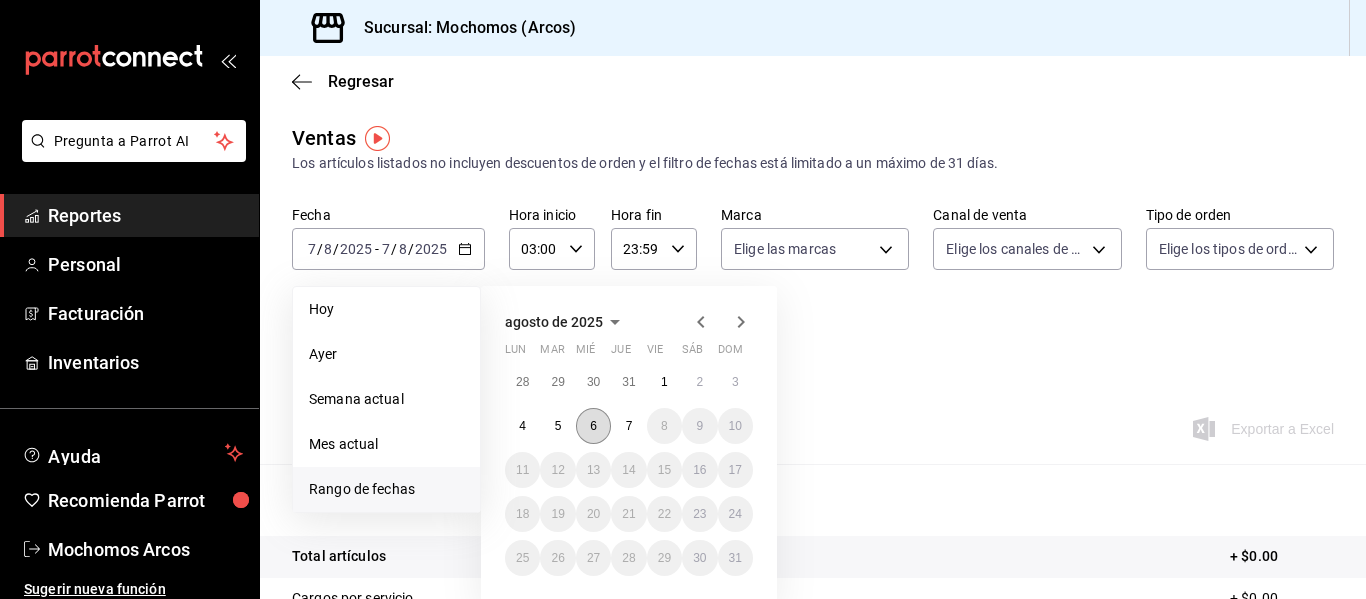 click on "6" at bounding box center [593, 426] 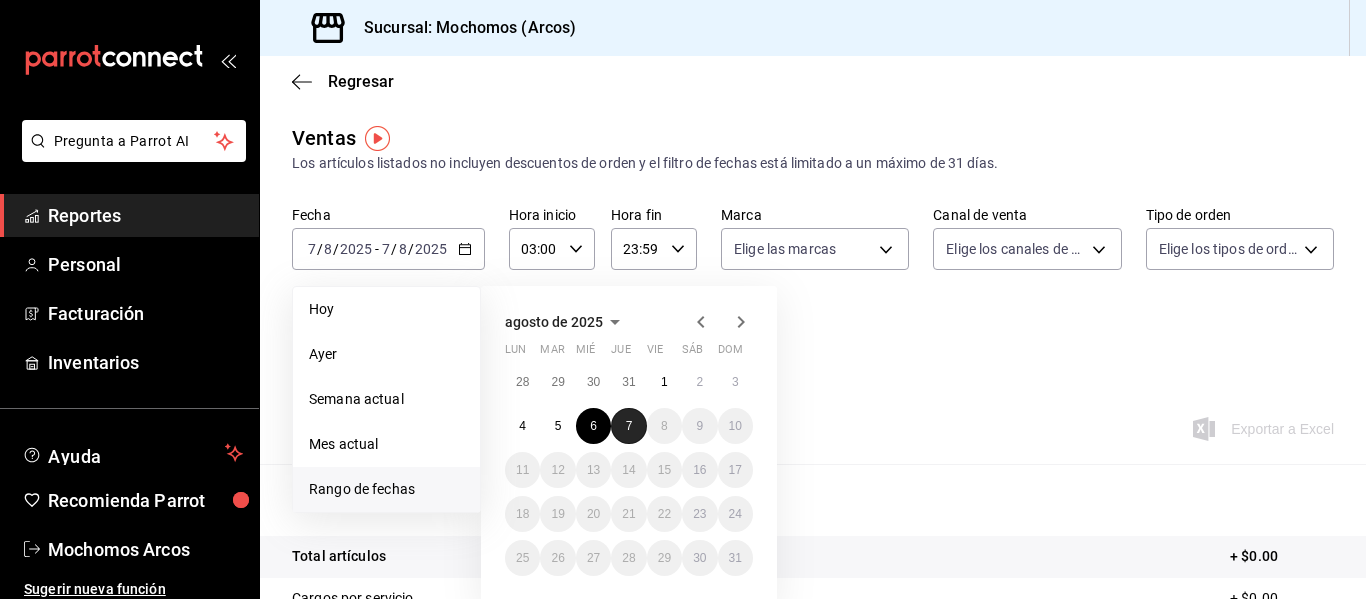 click on "7" at bounding box center (629, 426) 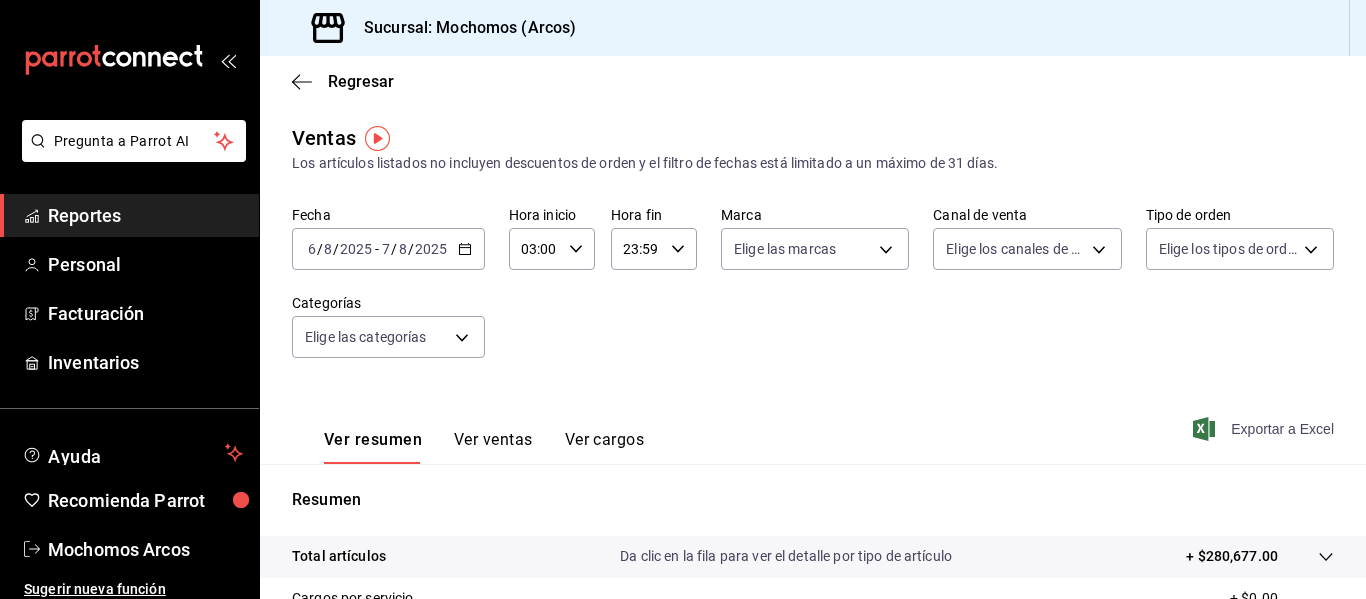 click 